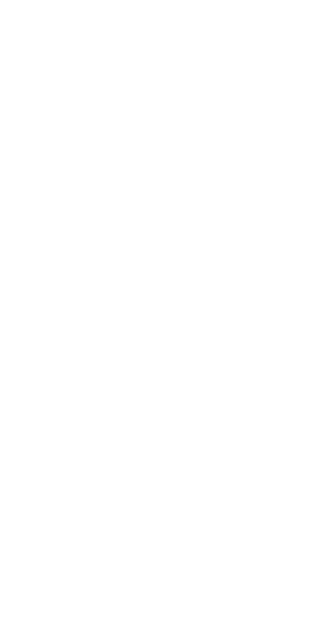 scroll, scrollTop: 0, scrollLeft: 0, axis: both 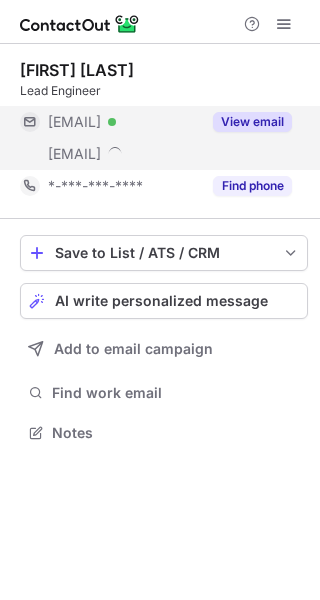 click on "View email" at bounding box center (252, 122) 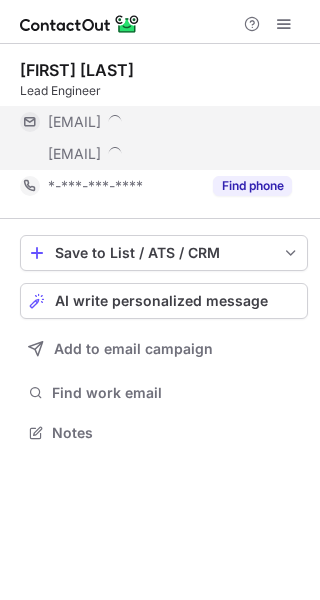 scroll, scrollTop: 10, scrollLeft: 10, axis: both 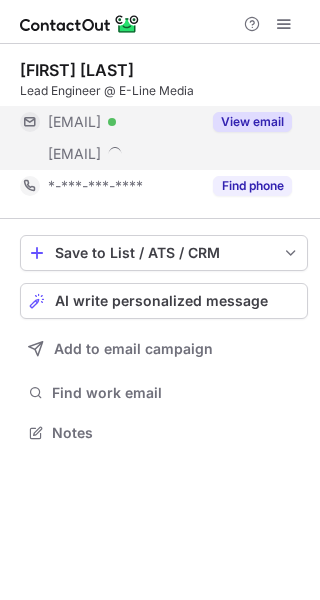 click on "View email" at bounding box center [252, 122] 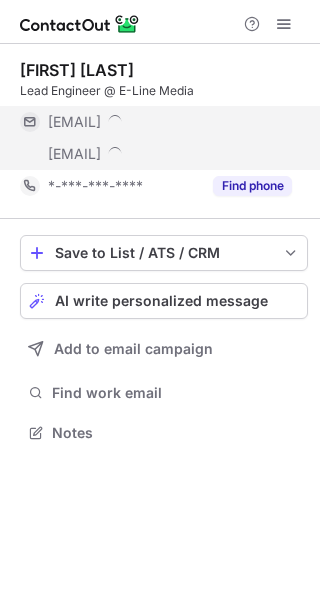 scroll, scrollTop: 10, scrollLeft: 10, axis: both 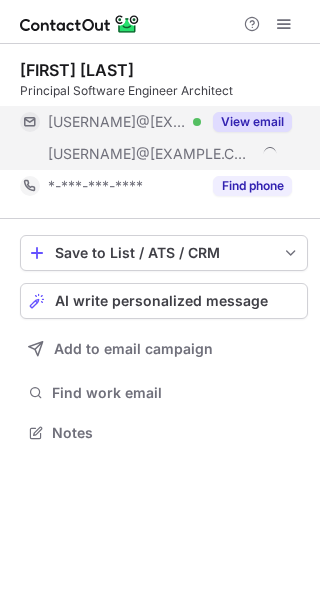 click on "View email" at bounding box center [252, 122] 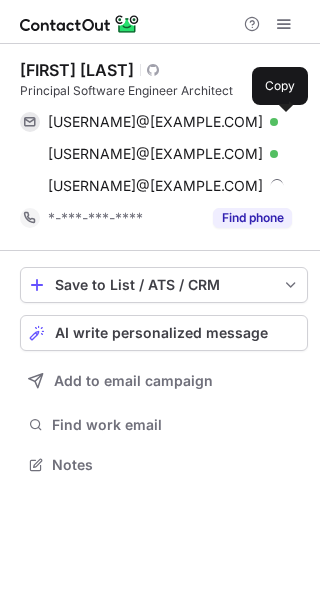 scroll, scrollTop: 10, scrollLeft: 10, axis: both 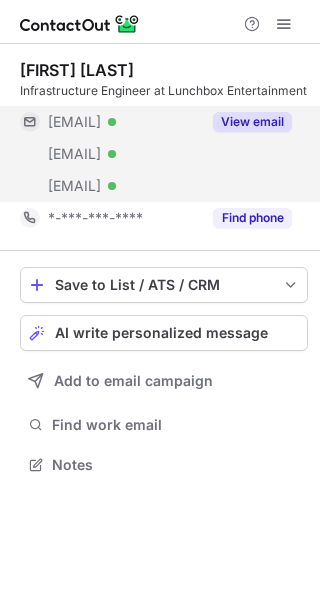 click on "View email" at bounding box center [252, 122] 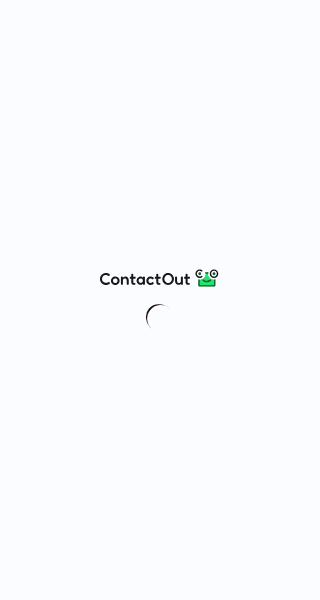 scroll, scrollTop: 0, scrollLeft: 0, axis: both 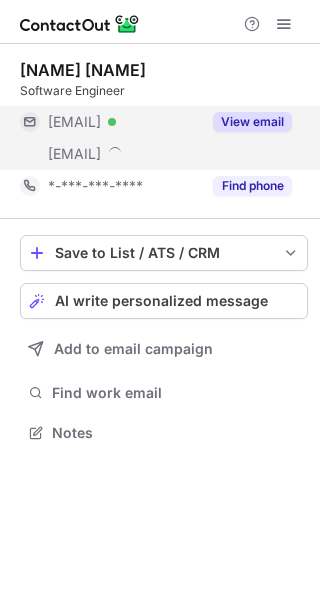 click on "View email" at bounding box center [252, 122] 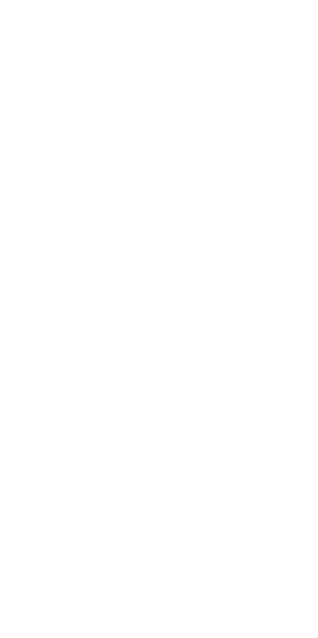 scroll, scrollTop: 0, scrollLeft: 0, axis: both 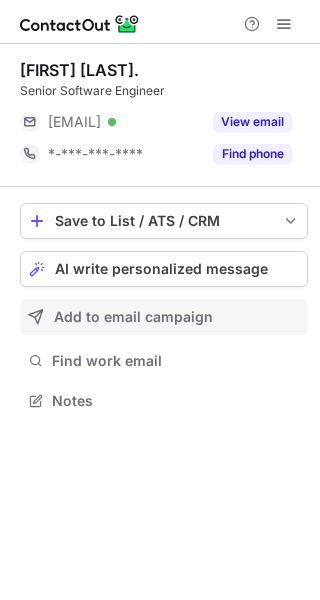 click on "Add to email campaign" at bounding box center (133, 317) 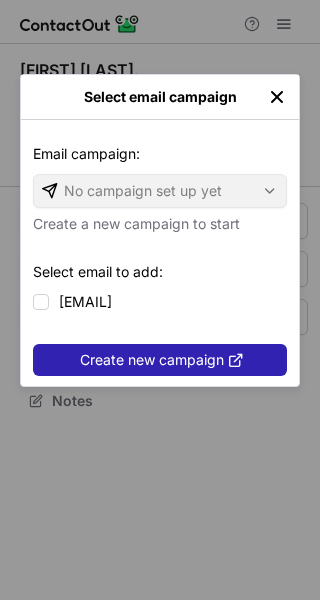 click at bounding box center [277, 97] 